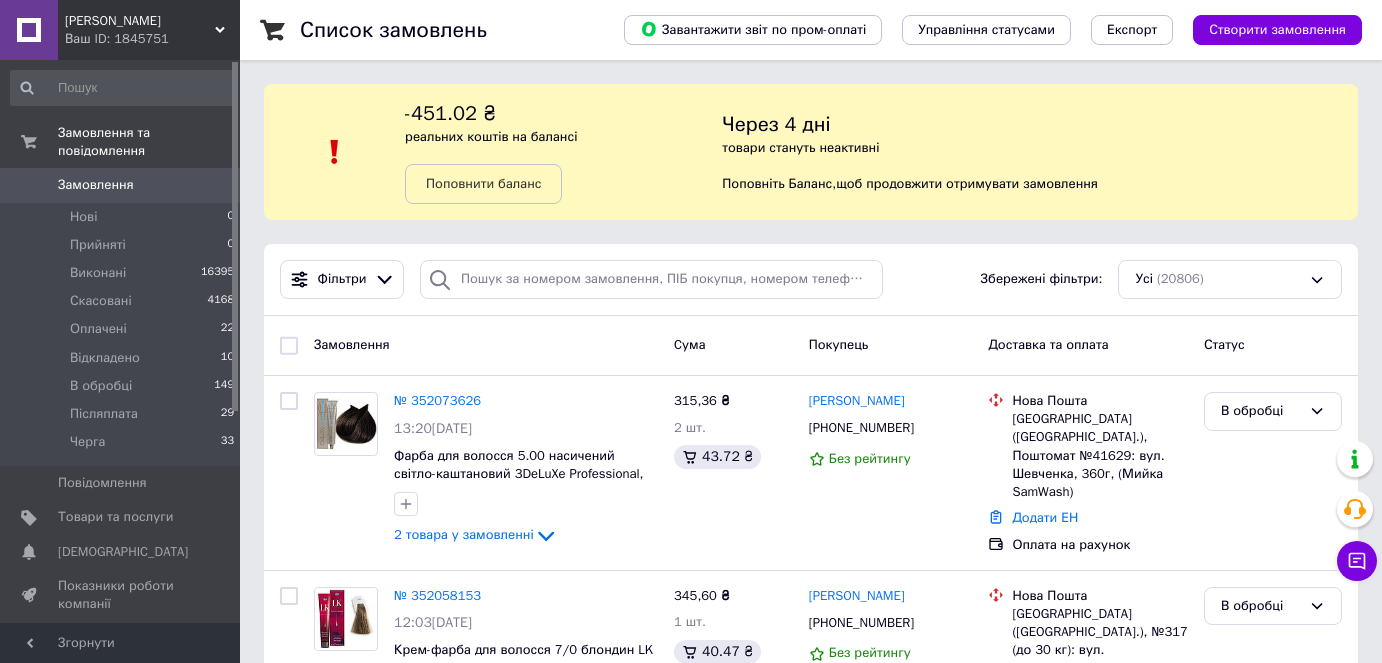 scroll, scrollTop: 0, scrollLeft: 0, axis: both 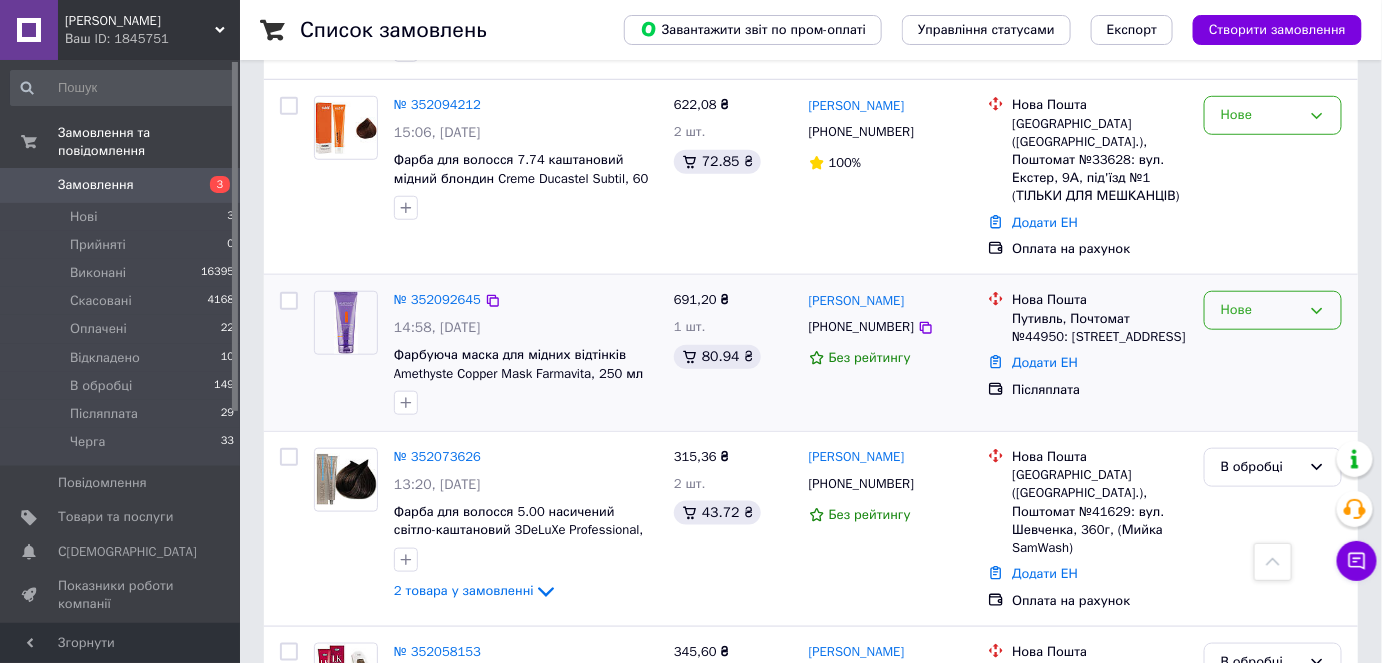 click 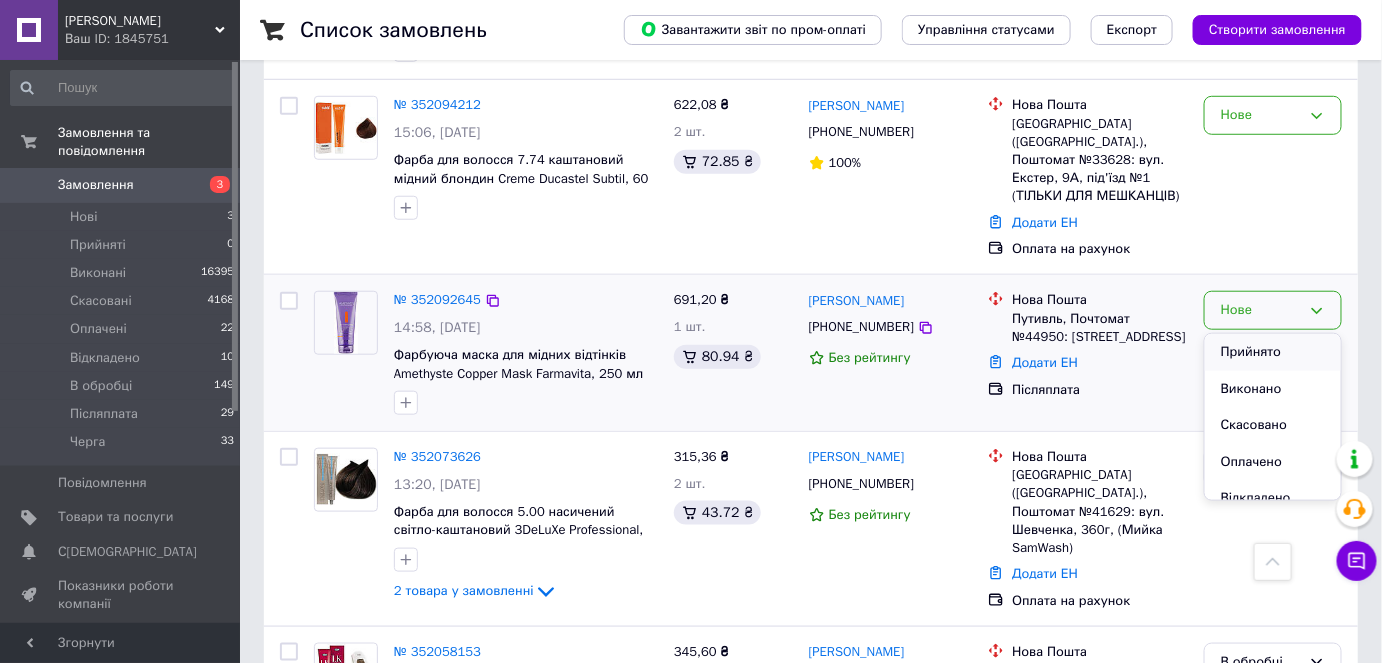 click on "Прийнято" at bounding box center [1273, 352] 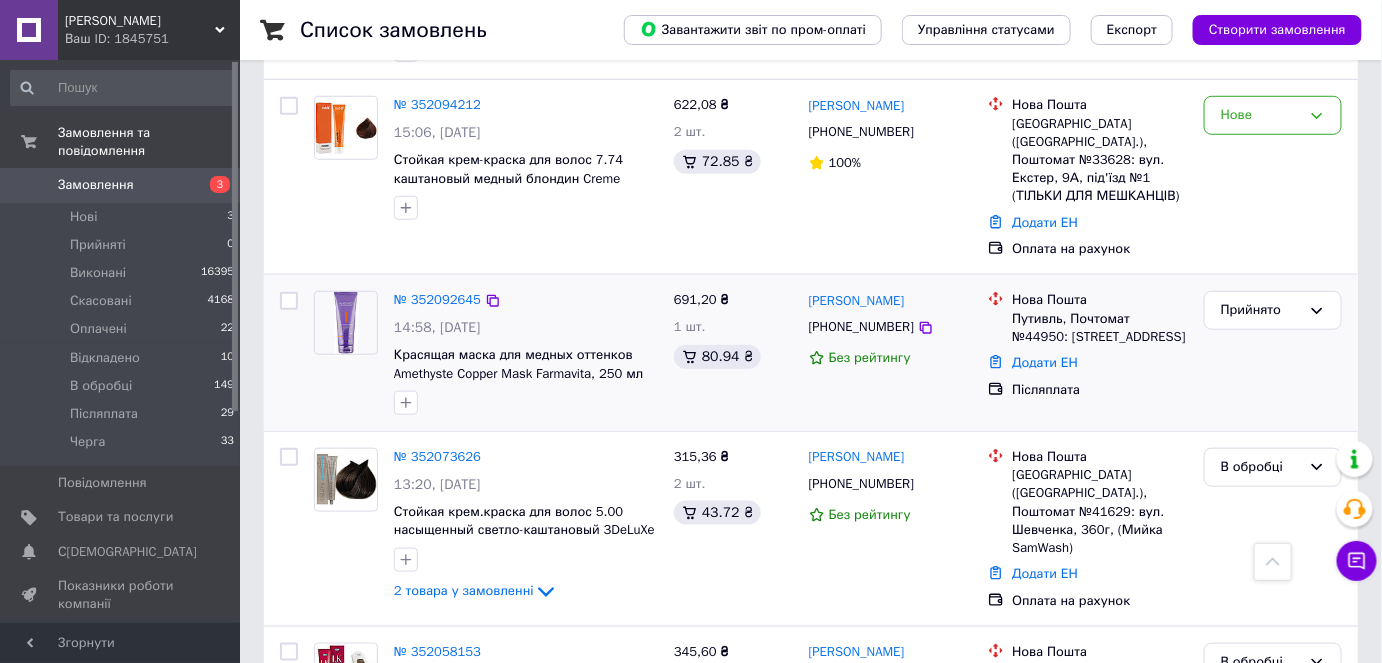 click 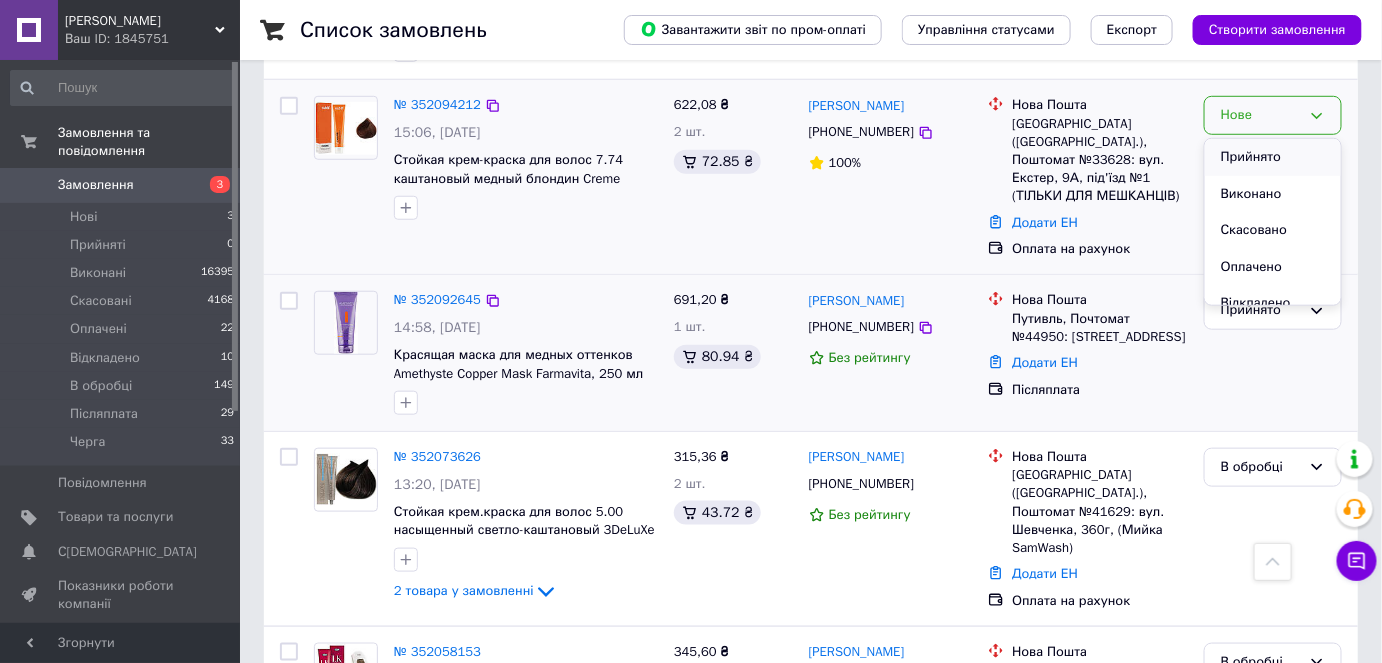click on "Прийнято" at bounding box center [1273, 157] 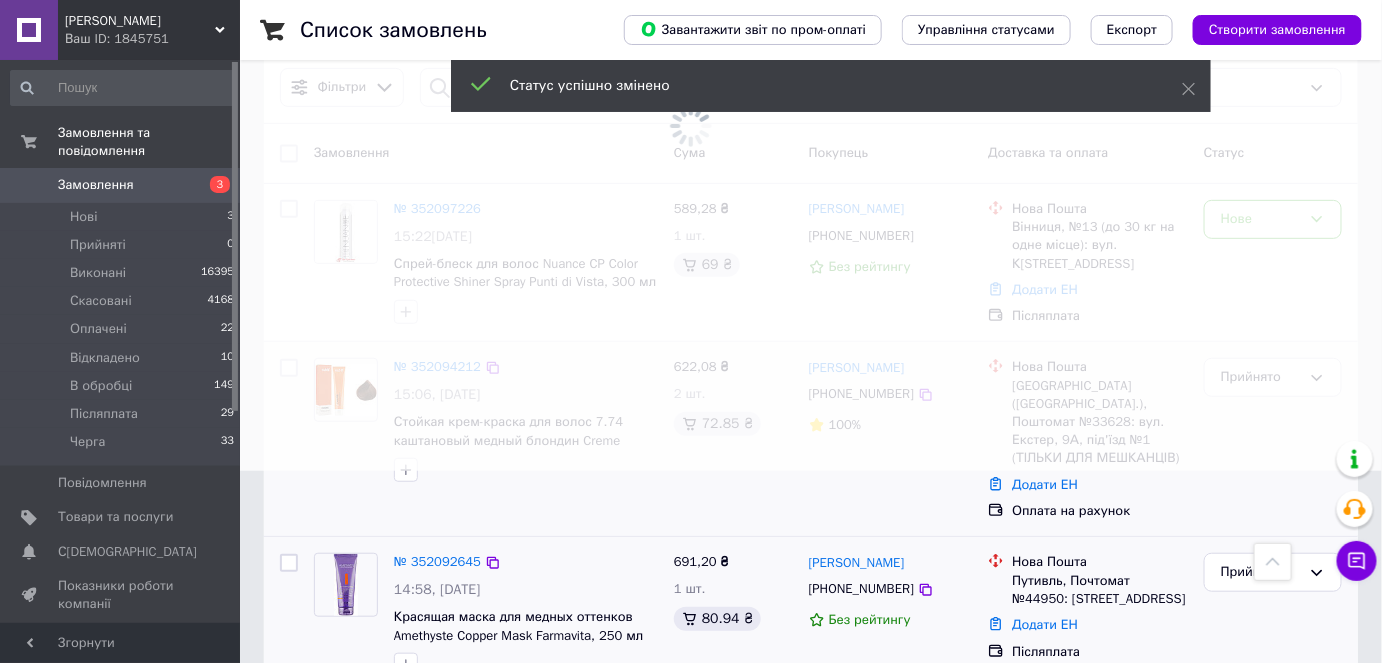 scroll, scrollTop: 181, scrollLeft: 0, axis: vertical 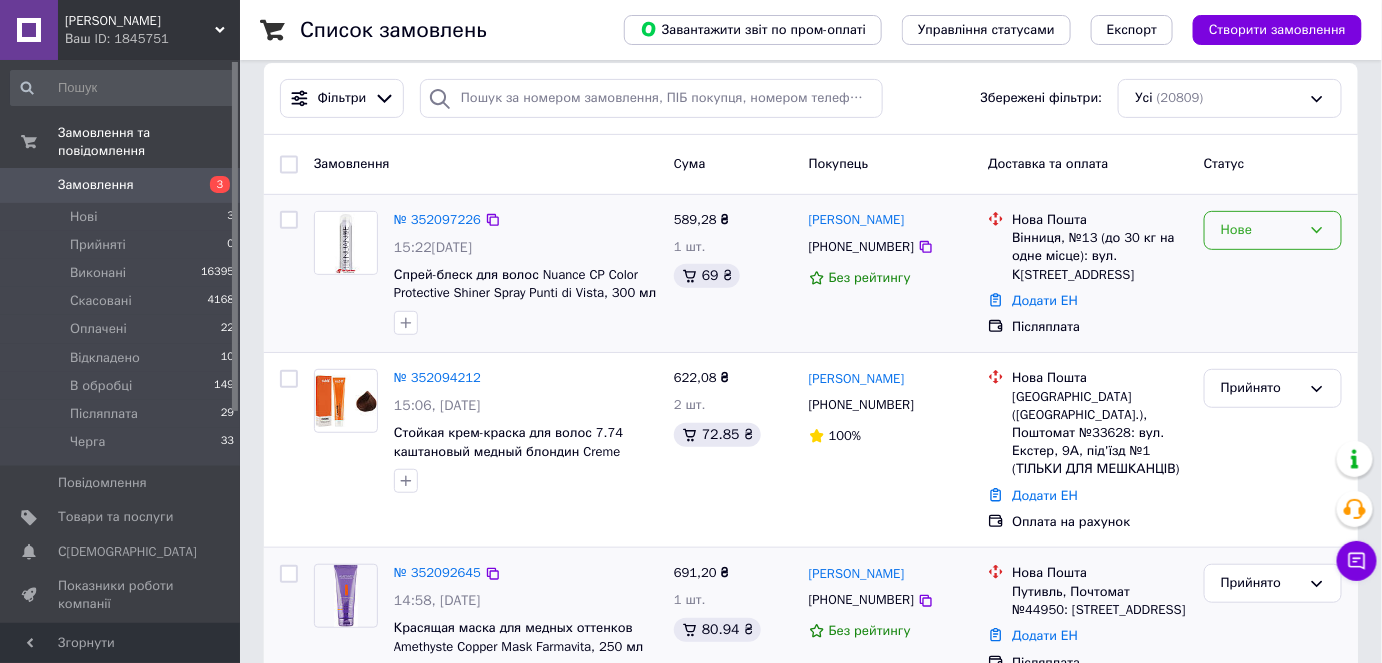 click 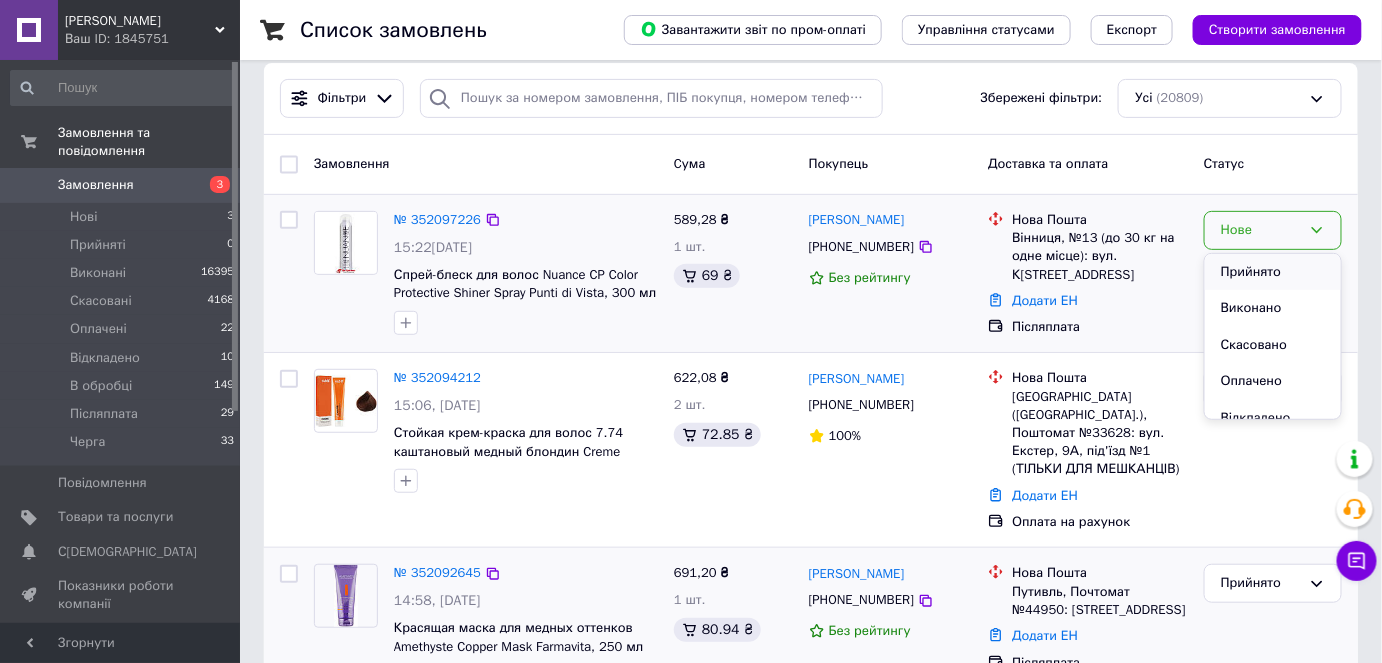 click on "Прийнято" at bounding box center [1273, 272] 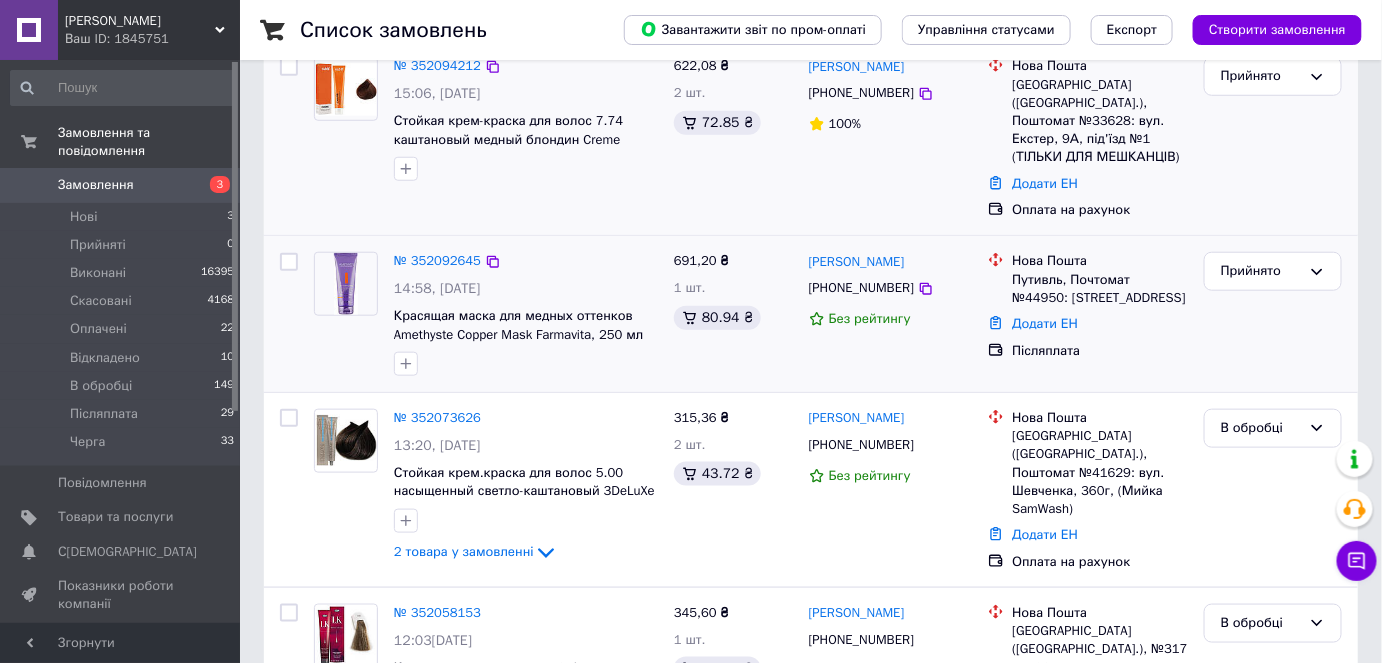 scroll, scrollTop: 545, scrollLeft: 0, axis: vertical 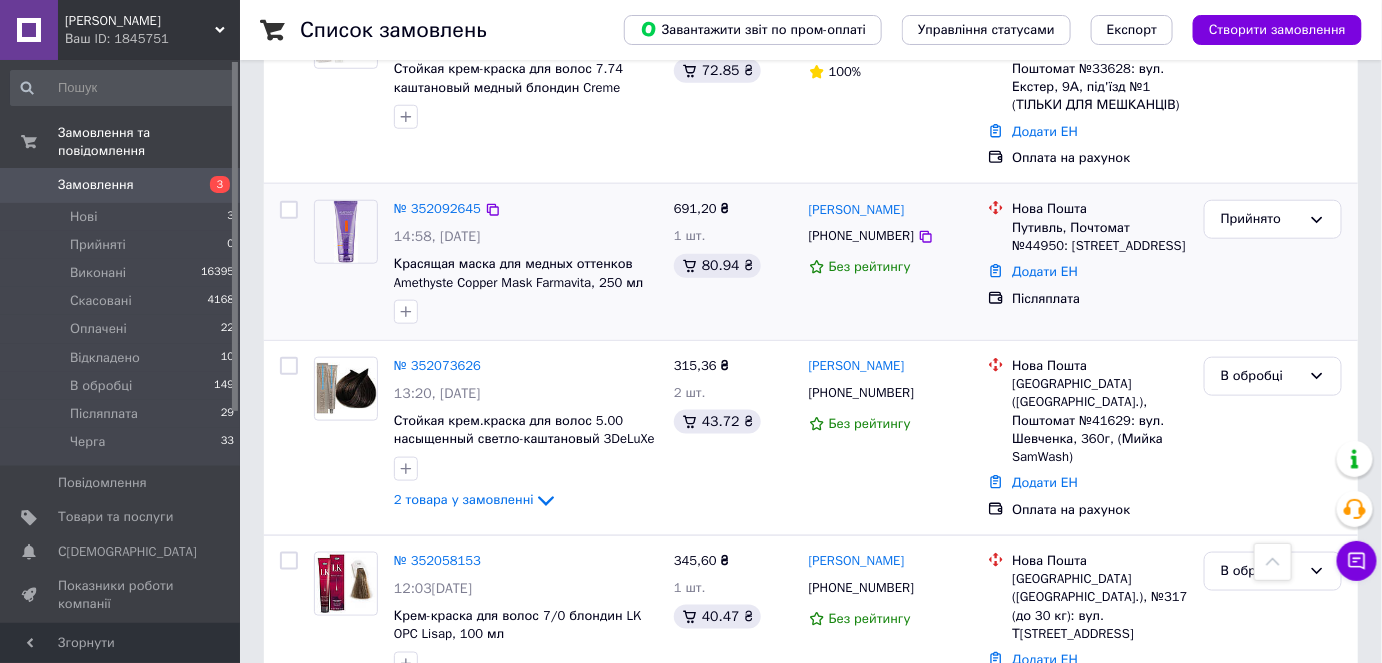 click on "Список замовлень   Завантажити звіт по пром-оплаті Управління статусами Експорт Створити замовлення -673.81 ₴ реальних коштів на балансі Поповнити баланс Через 4 дні товари стануть неактивні Поповніть Баланс ,  щоб продовжити отримувати замовлення Фільтри Збережені фільтри: Усі (20809) Замовлення Cума Покупець Доставка та оплата Статус № 352097226 15:22, 10.07.2025 Спрей-блеск для волос Nuance CP Color Protective Shiner Spray Punti di Vista, 300 мл 589,28 ₴ 1 шт. 69 ₴ Оксана Петрук +380680421285 Без рейтингу Нова Пошта Вінниця, №13 (до 30 кг на одне місце): вул. Київська, 134 Додати ЕН Післяплата Прийнято № 352094212" at bounding box center (811, 9363) 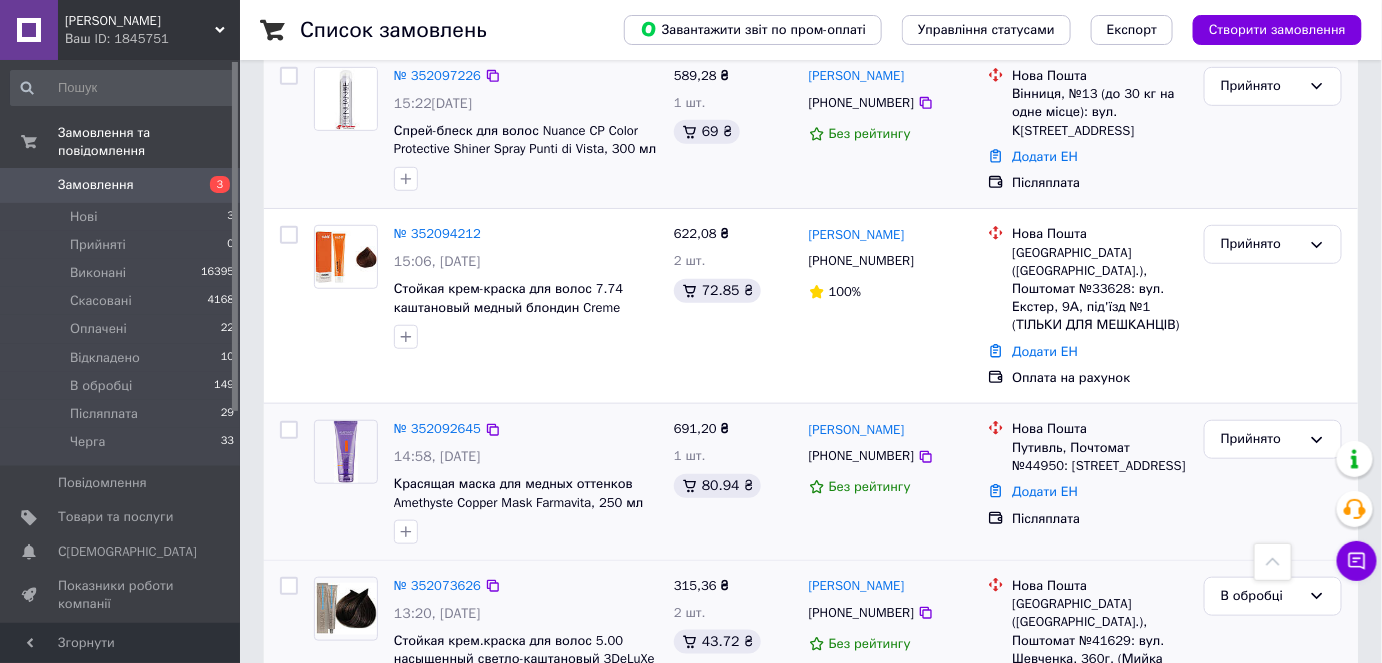 scroll, scrollTop: 272, scrollLeft: 0, axis: vertical 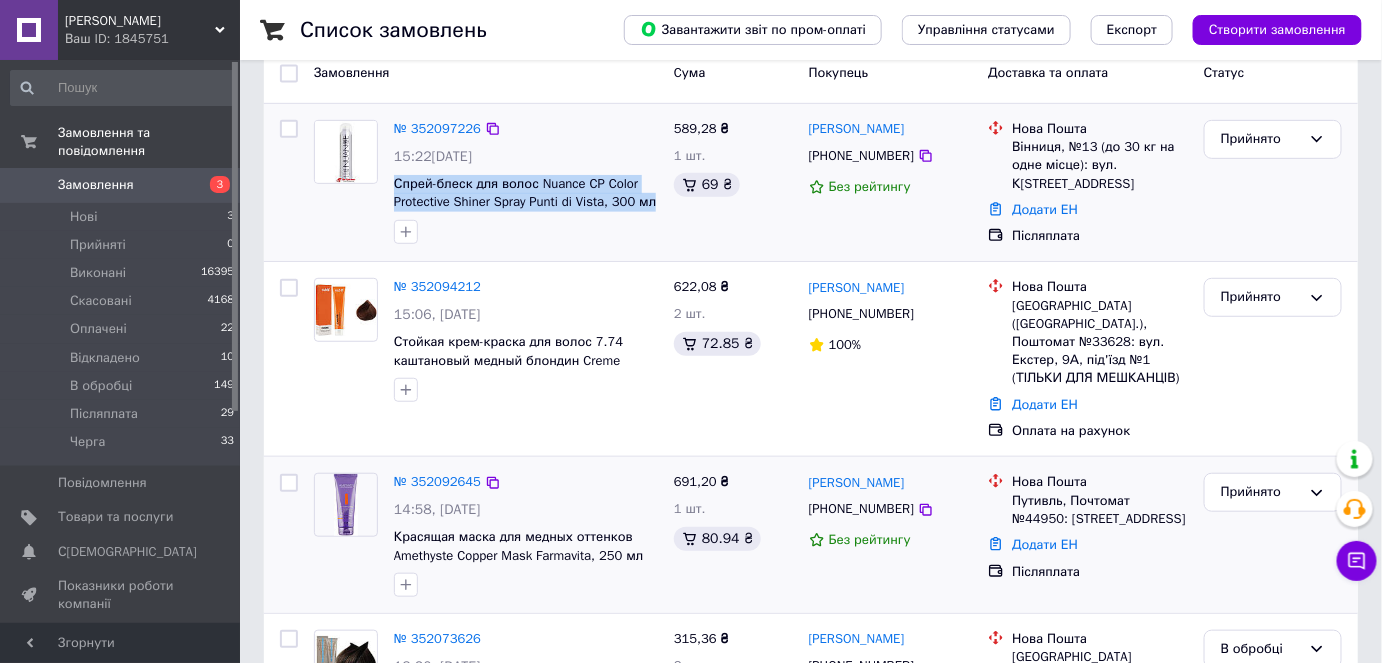 drag, startPoint x: 656, startPoint y: 200, endPoint x: 386, endPoint y: 184, distance: 270.47366 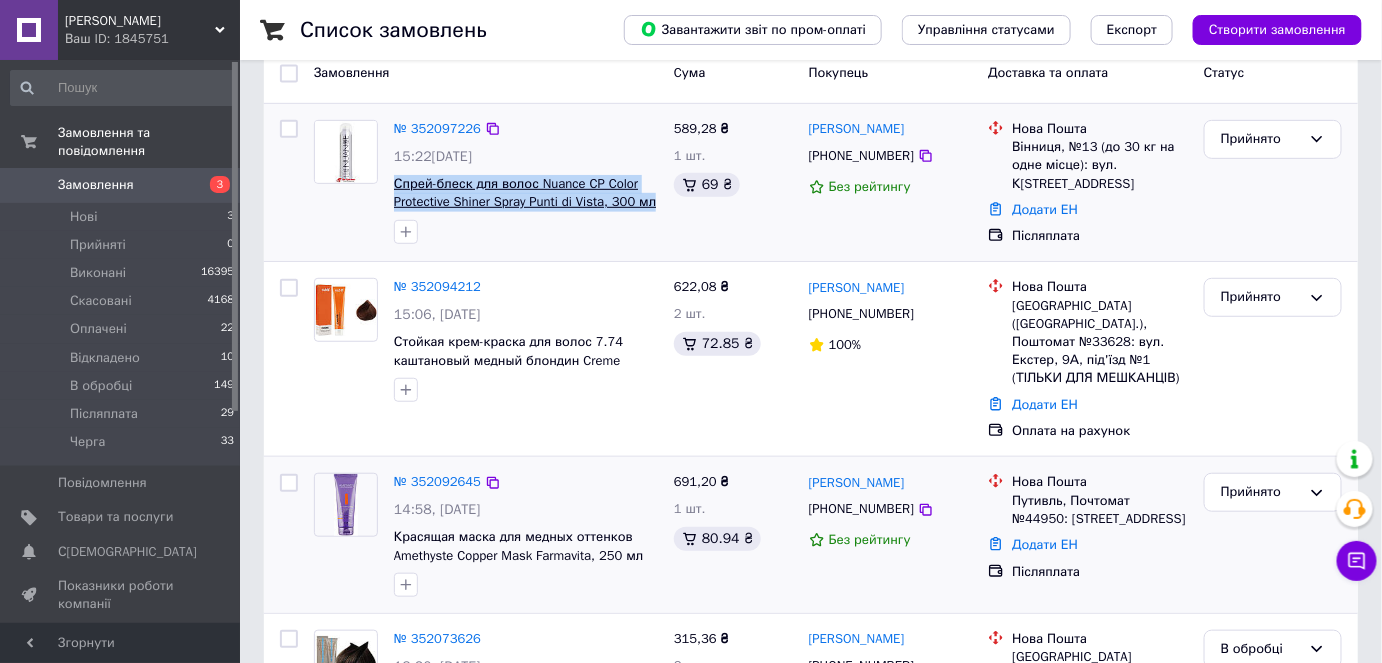 copy on "Спрей-блеск для волос Nuance CP Color Protective Shiner Spray Punti di Vista, 300 мл" 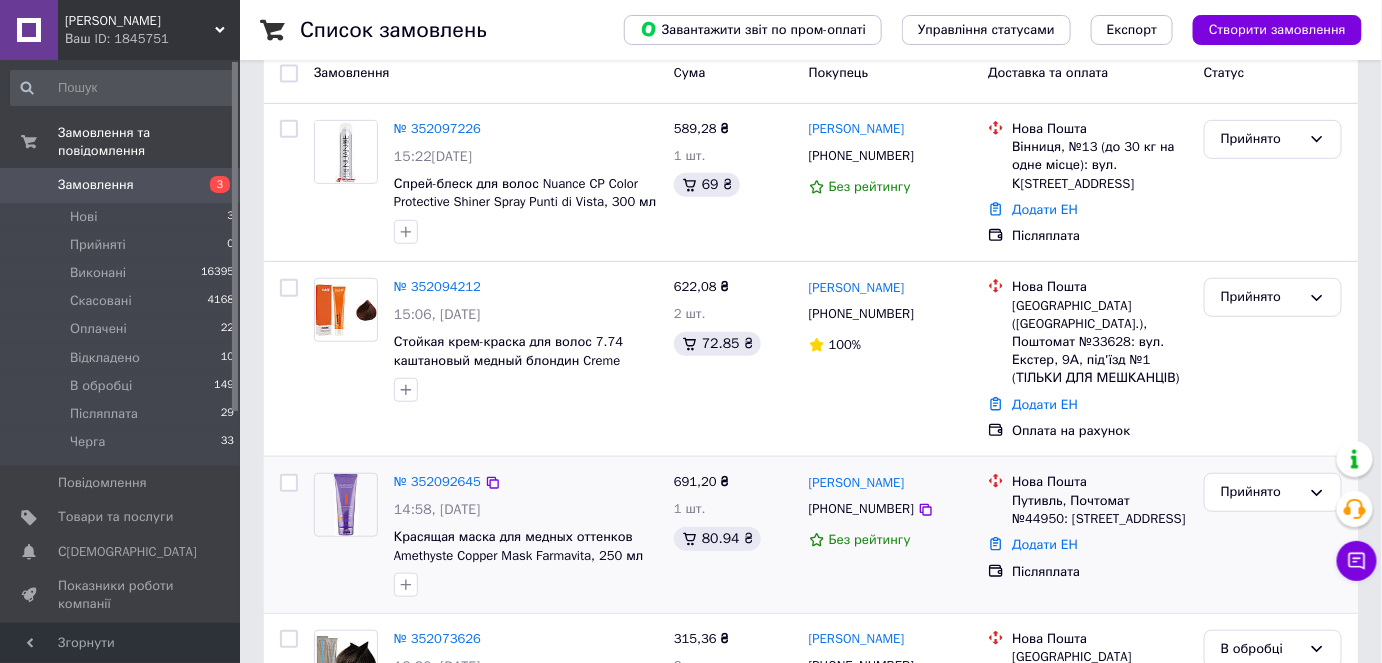 click on "Список замовлень   Завантажити звіт по пром-оплаті Управління статусами Експорт Створити замовлення -673.81 ₴ реальних коштів на балансі Поповнити баланс Через 4 дні товари стануть неактивні Поповніть Баланс ,  щоб продовжити отримувати замовлення Фільтри Збережені фільтри: Усі (20809) Замовлення Cума Покупець Доставка та оплата Статус № 352097226 15:22, 10.07.2025 Спрей-блеск для волос Nuance CP Color Protective Shiner Spray Punti di Vista, 300 мл 589,28 ₴ 1 шт. 69 ₴ Оксана Петрук +380680421285 Без рейтингу Нова Пошта Вінниця, №13 (до 30 кг на одне місце): вул. Київська, 134 Додати ЕН Післяплата Прийнято № 352094212" at bounding box center (811, 9636) 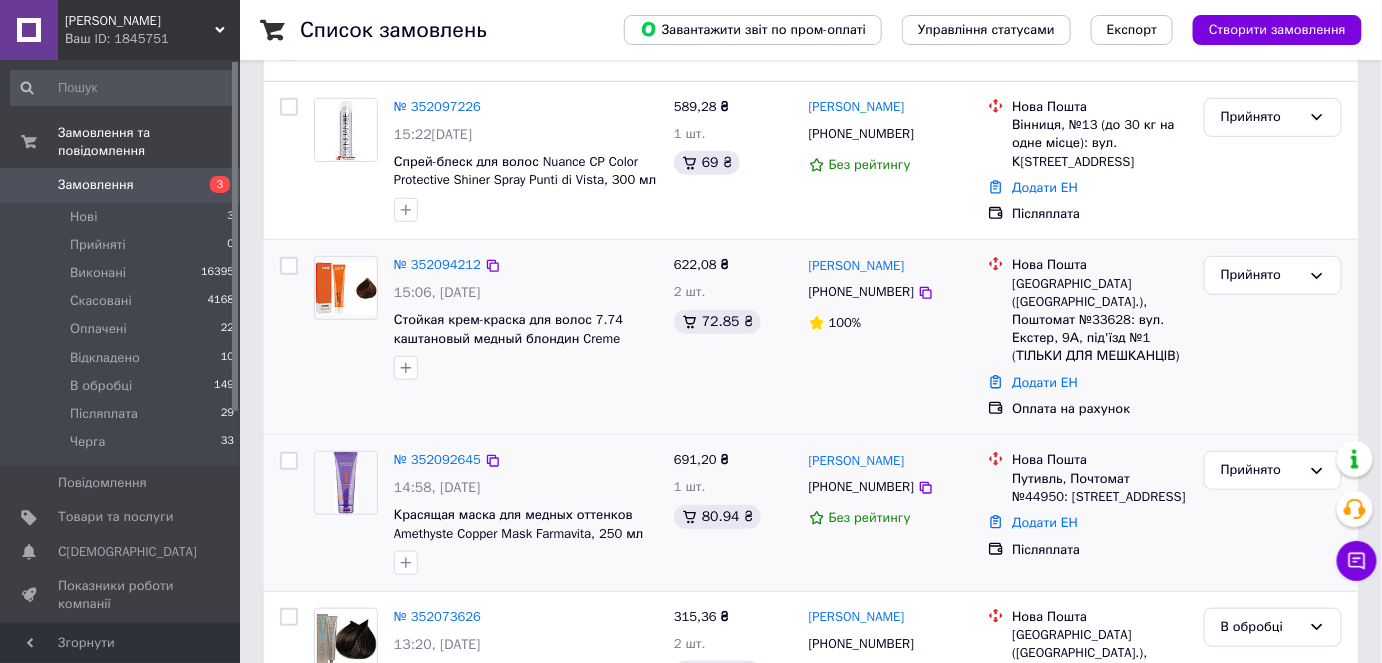 scroll, scrollTop: 454, scrollLeft: 0, axis: vertical 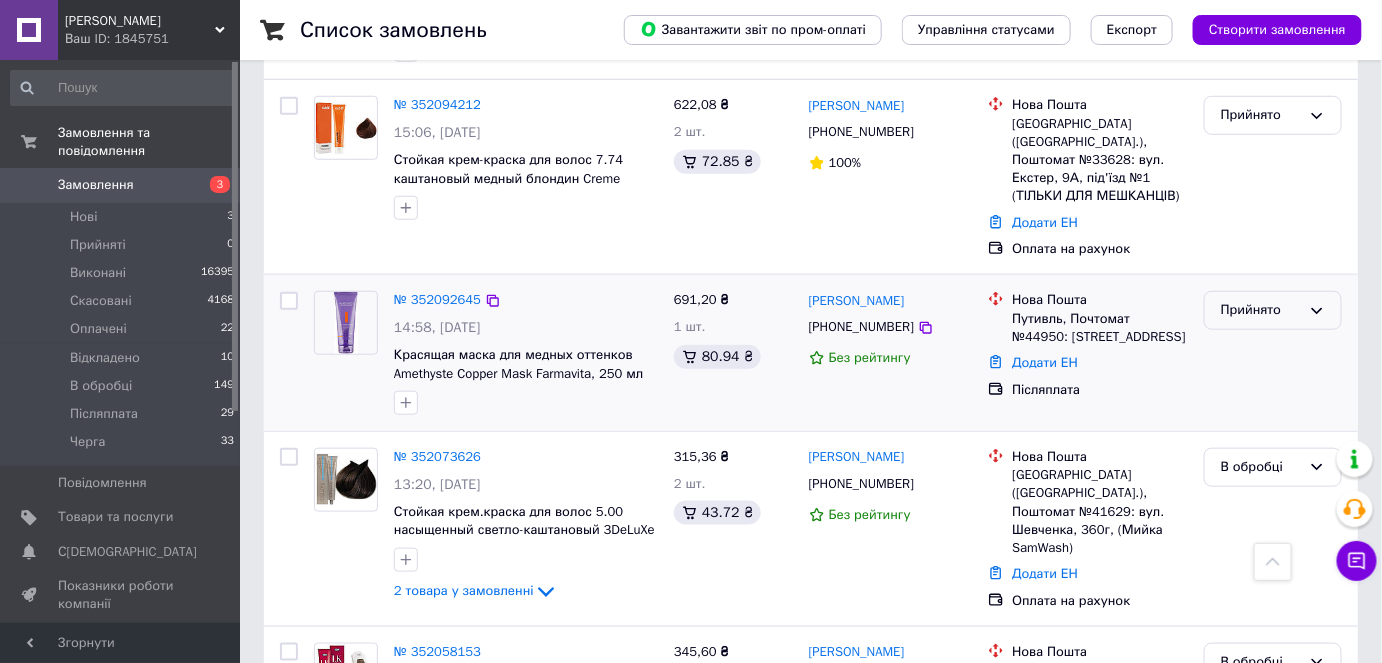 click 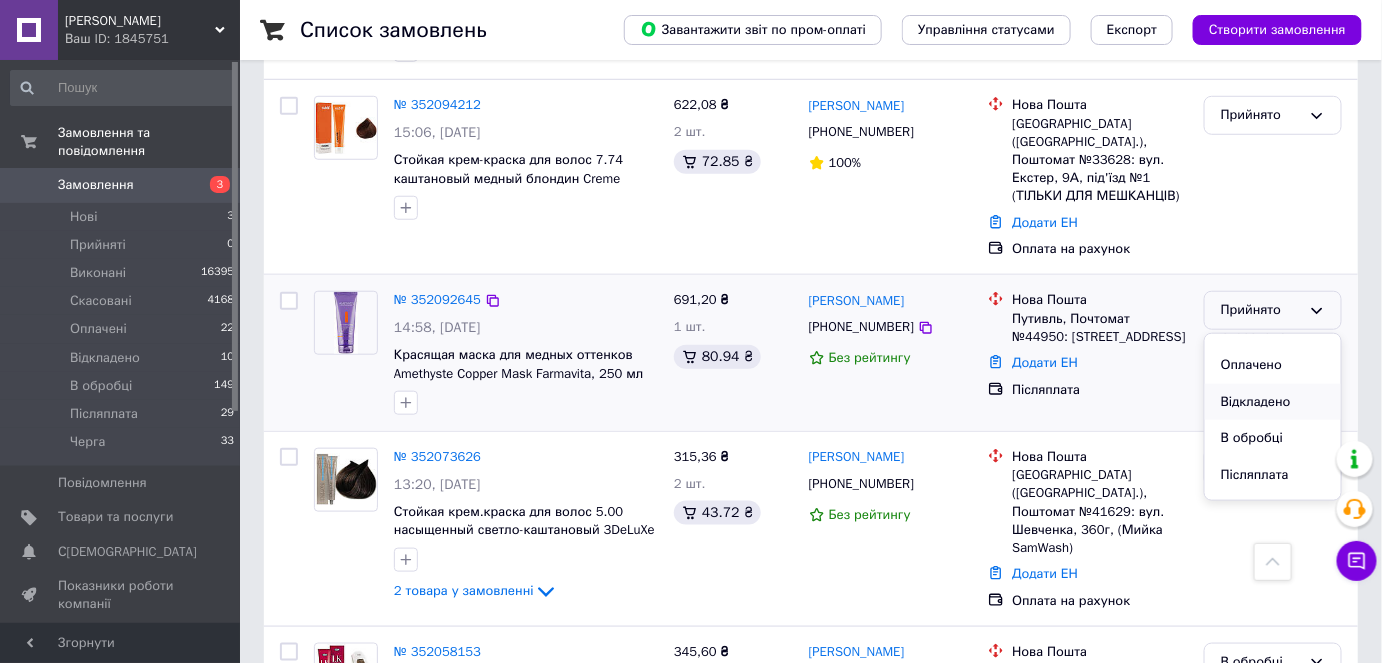 scroll, scrollTop: 90, scrollLeft: 0, axis: vertical 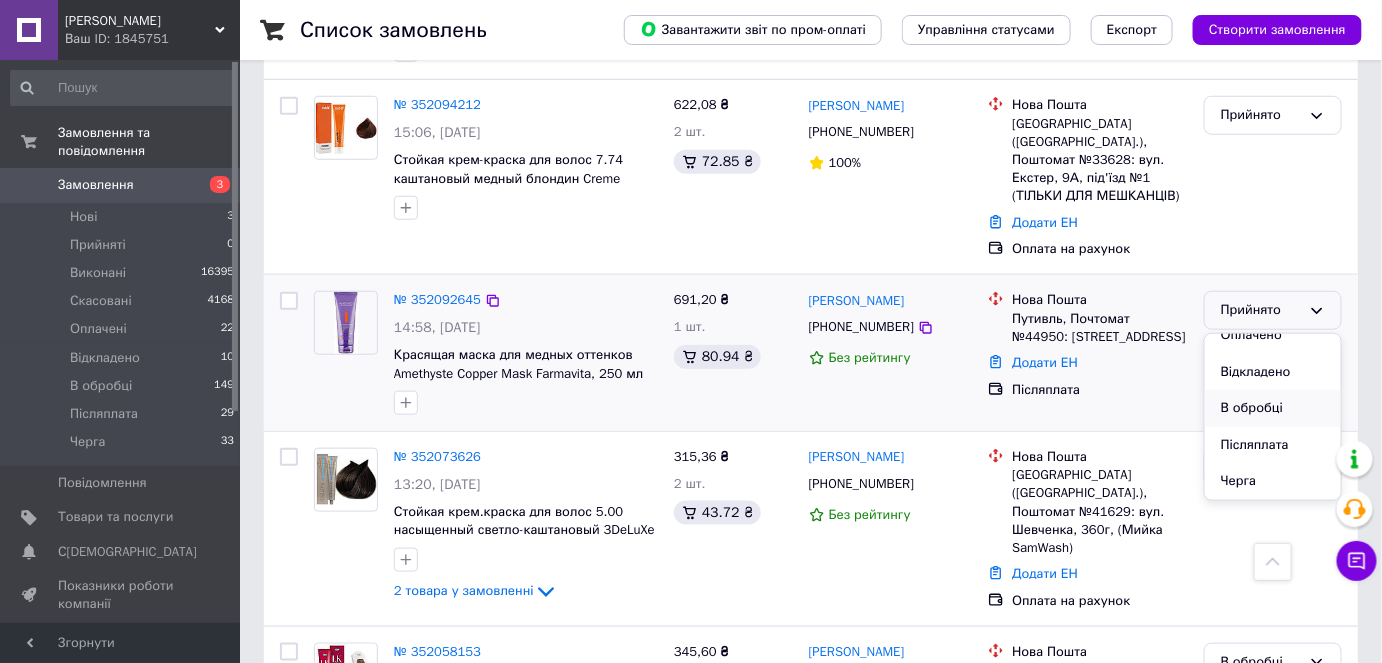 click on "В обробці" at bounding box center (1273, 408) 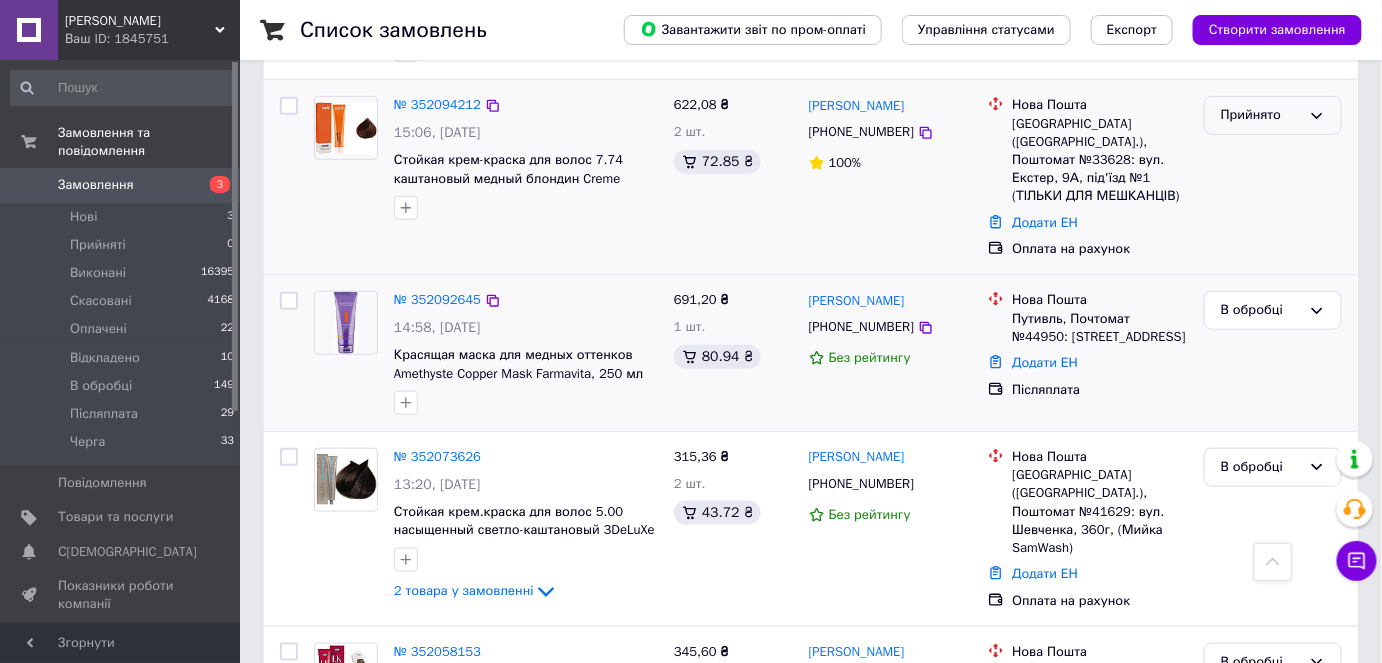 click 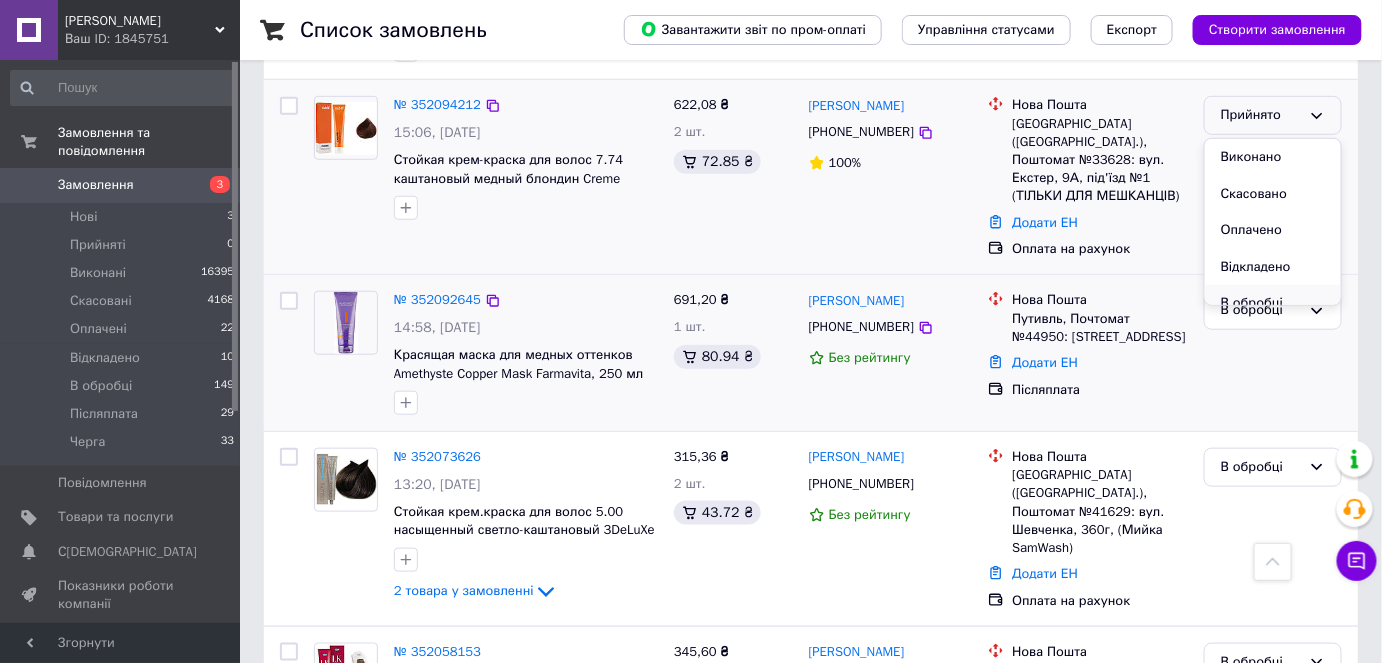scroll, scrollTop: 90, scrollLeft: 0, axis: vertical 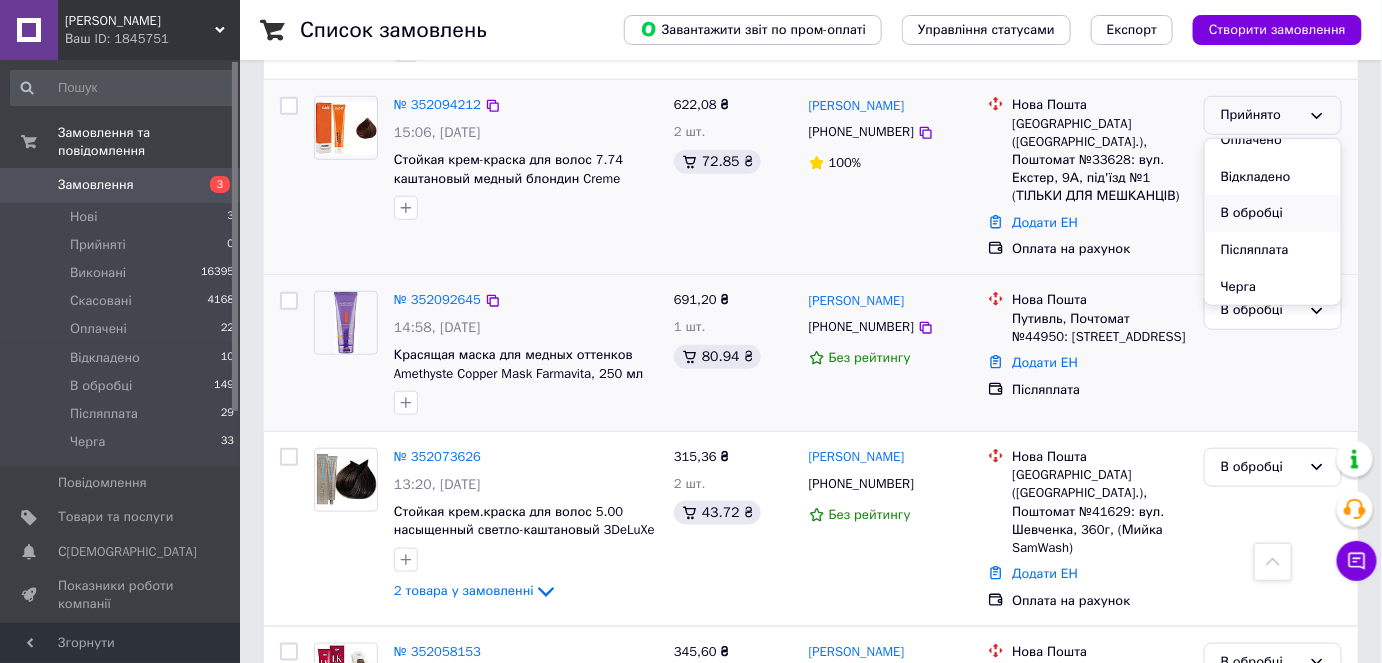 click on "В обробці" at bounding box center [1273, 213] 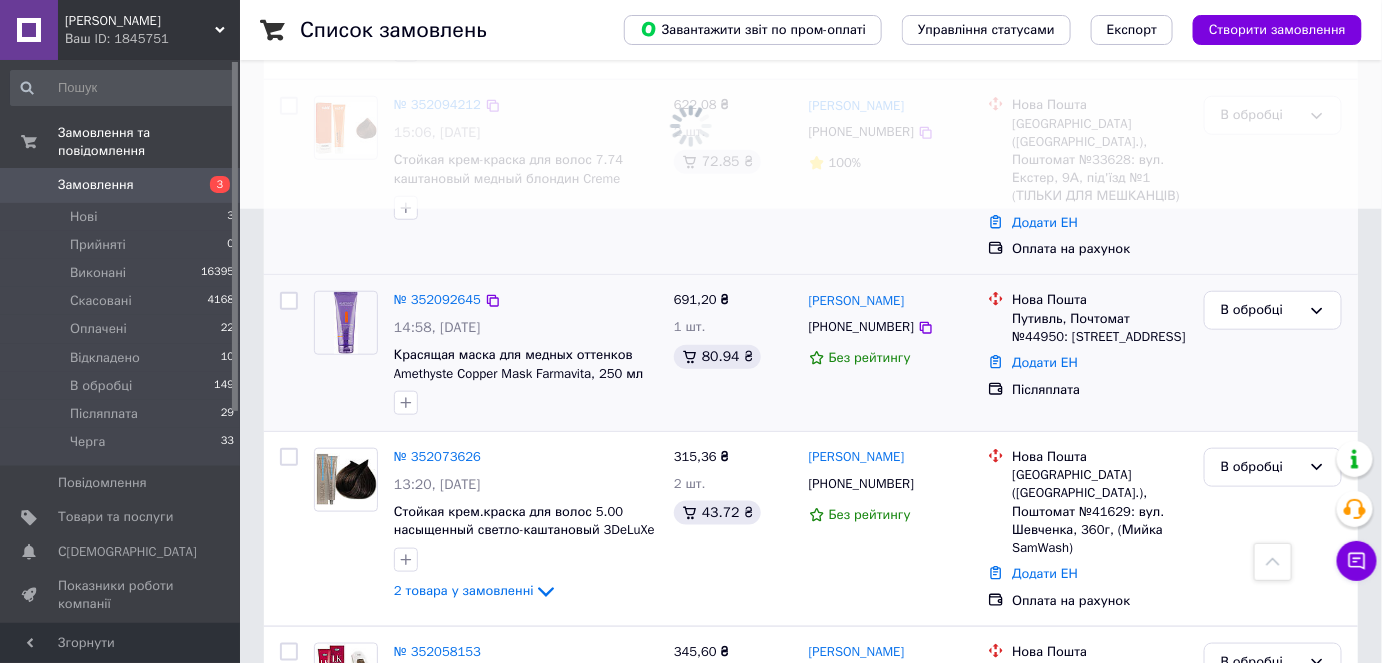 click at bounding box center (691, -123) 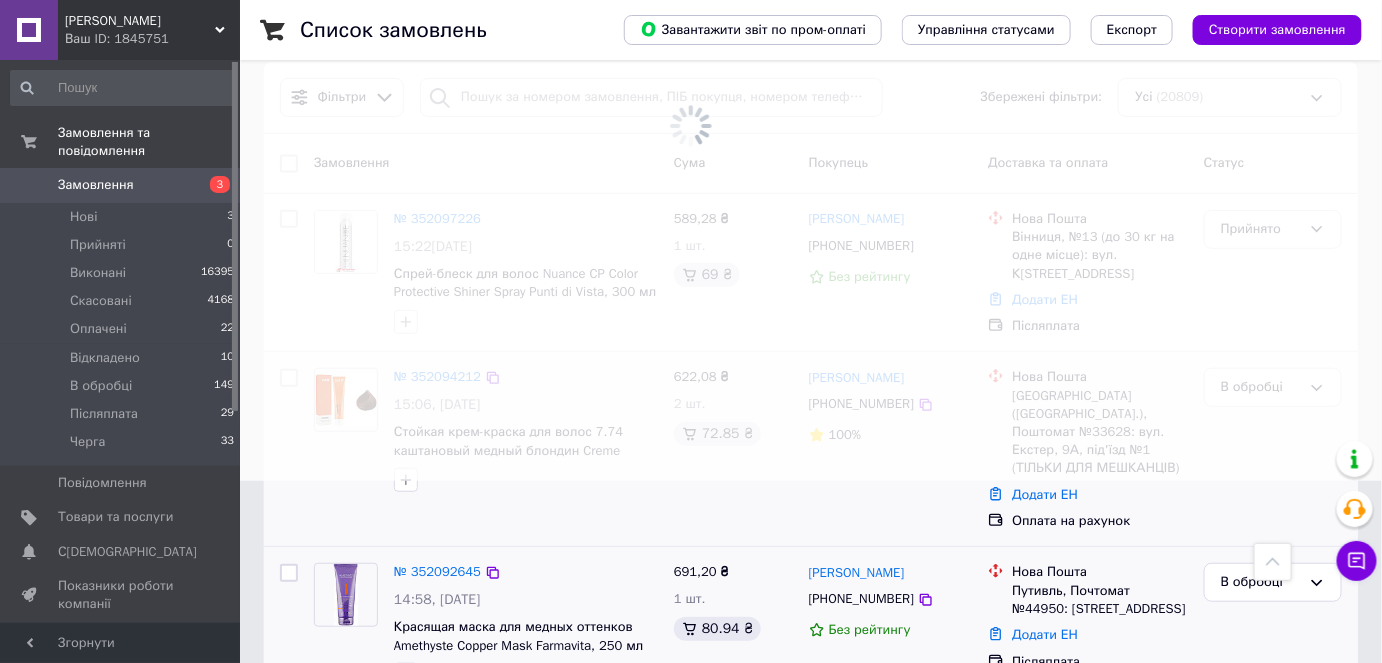 scroll, scrollTop: 181, scrollLeft: 0, axis: vertical 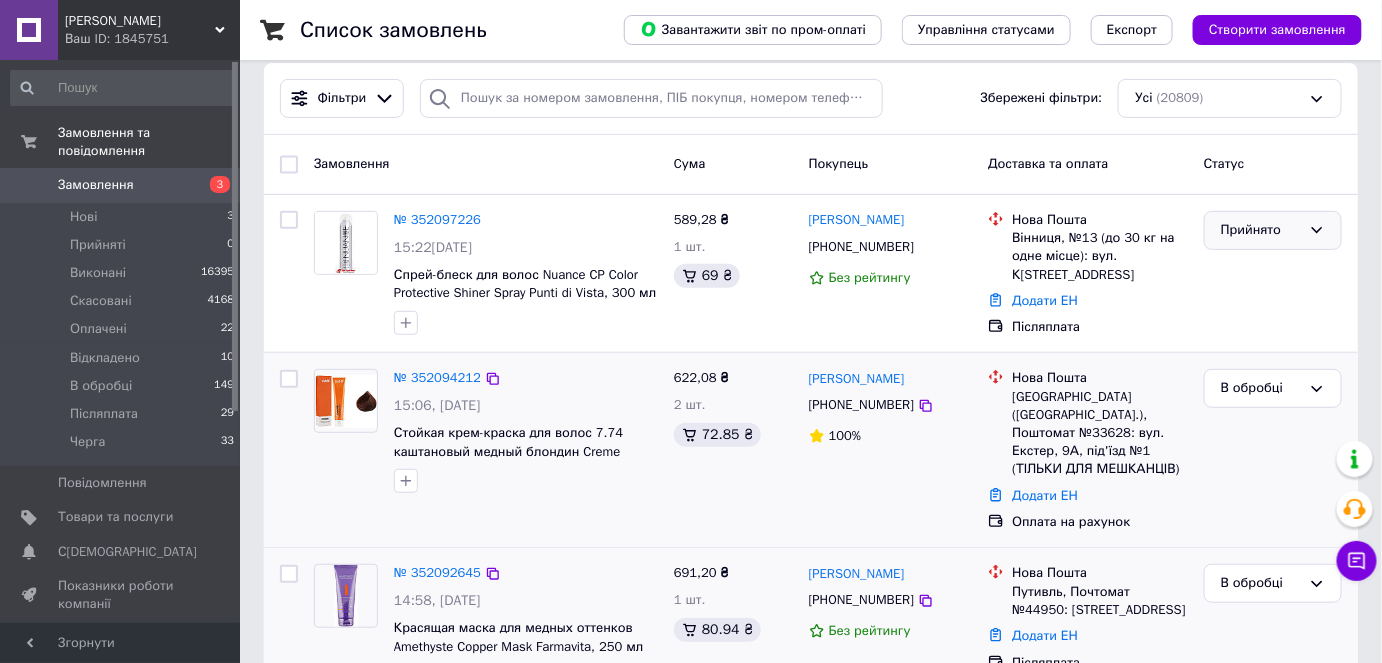 click 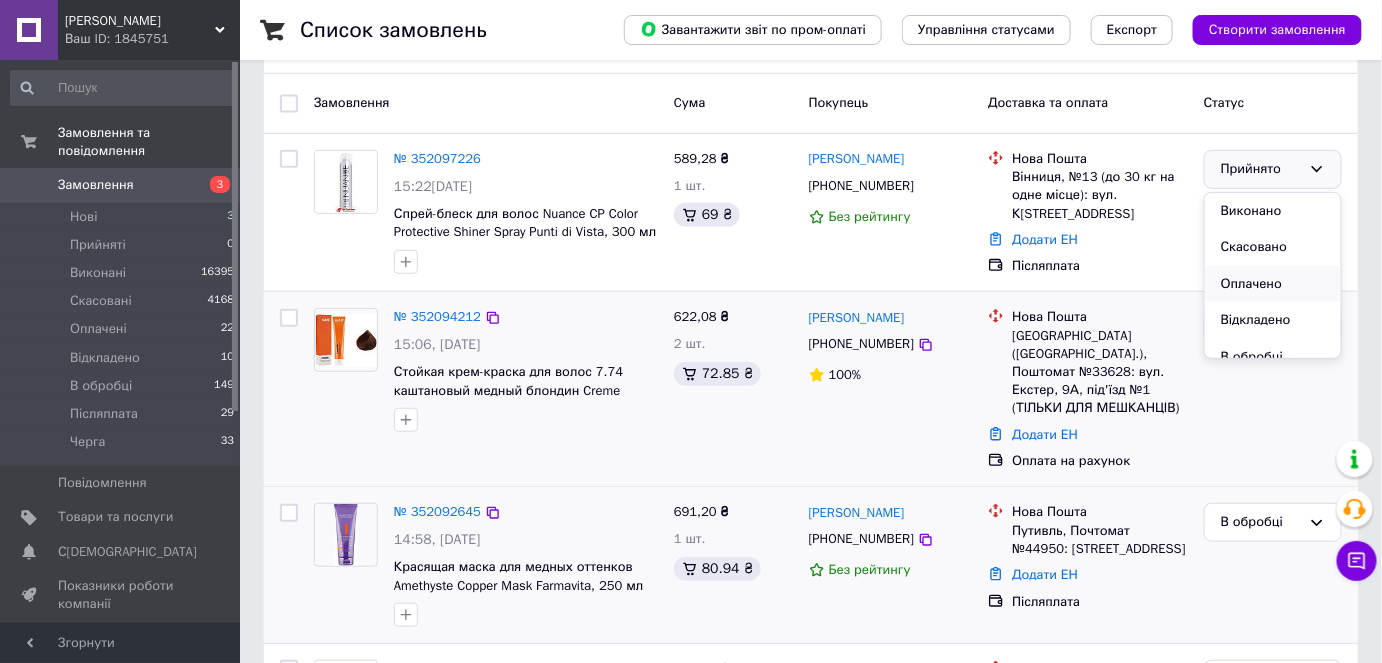 scroll, scrollTop: 272, scrollLeft: 0, axis: vertical 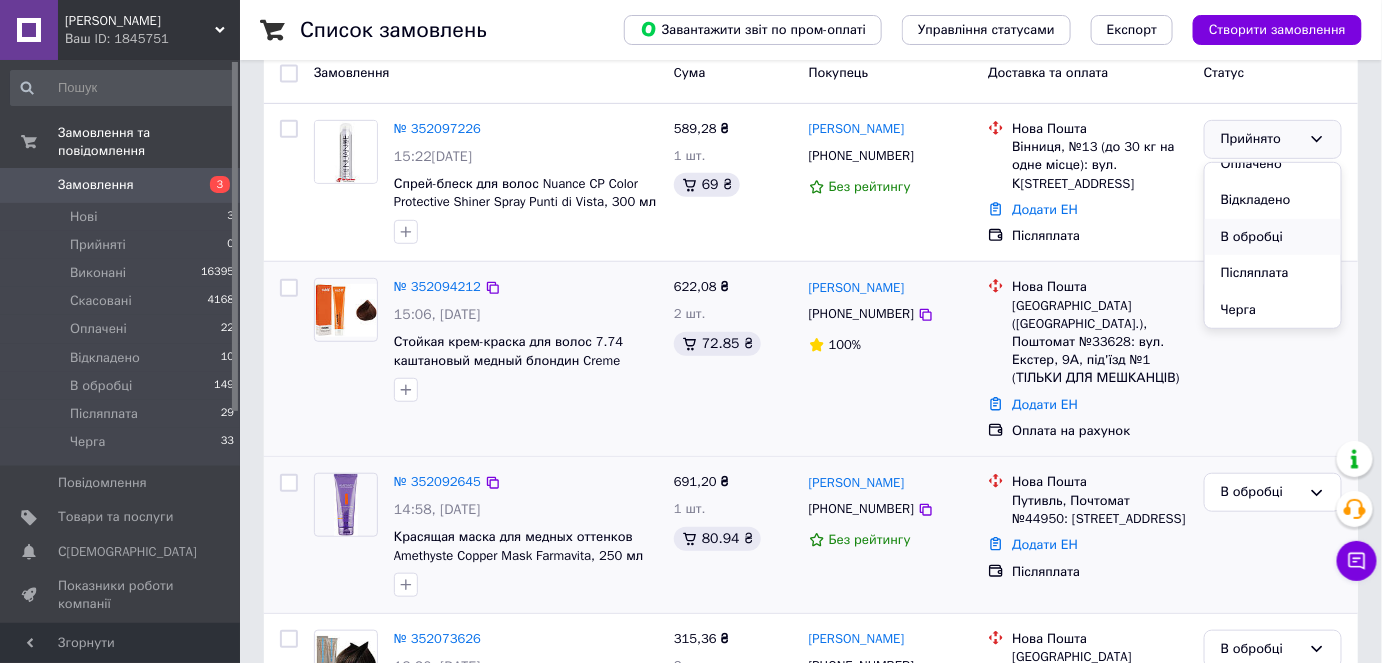 click on "В обробці" at bounding box center (1273, 237) 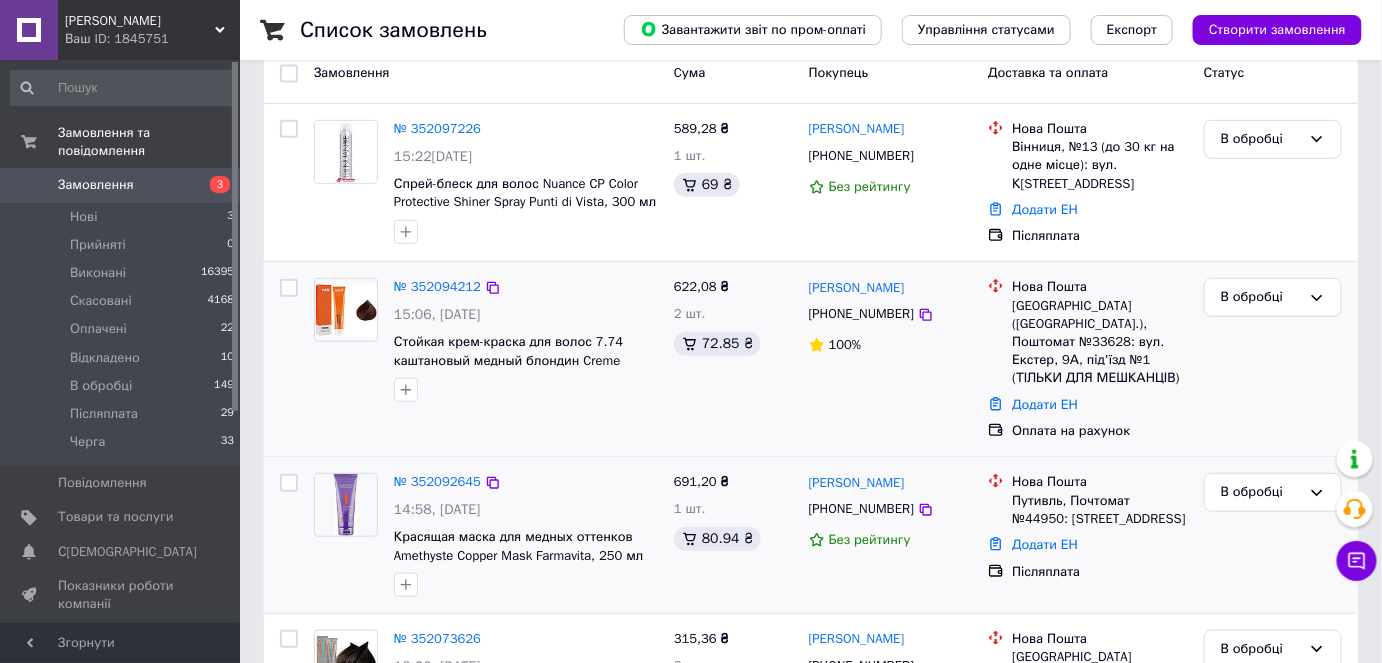 click on "Список замовлень   Завантажити звіт по пром-оплаті Управління статусами Експорт Створити замовлення -673.81 ₴ реальних коштів на балансі Поповнити баланс Через 4 дні товари стануть неактивні Поповніть Баланс ,  щоб продовжити отримувати замовлення Фільтри Збережені фільтри: Усі (20809) Замовлення Cума Покупець Доставка та оплата Статус № 352097226 15:22, 10.07.2025 Спрей-блеск для волос Nuance CP Color Protective Shiner Spray Punti di Vista, 300 мл 589,28 ₴ 1 шт. 69 ₴ Оксана Петрук +380680421285 Без рейтингу Нова Пошта Вінниця, №13 (до 30 кг на одне місце): вул. Київська, 134 Додати ЕН Післяплата В обробці 622,08 ₴ 1" at bounding box center (811, 9636) 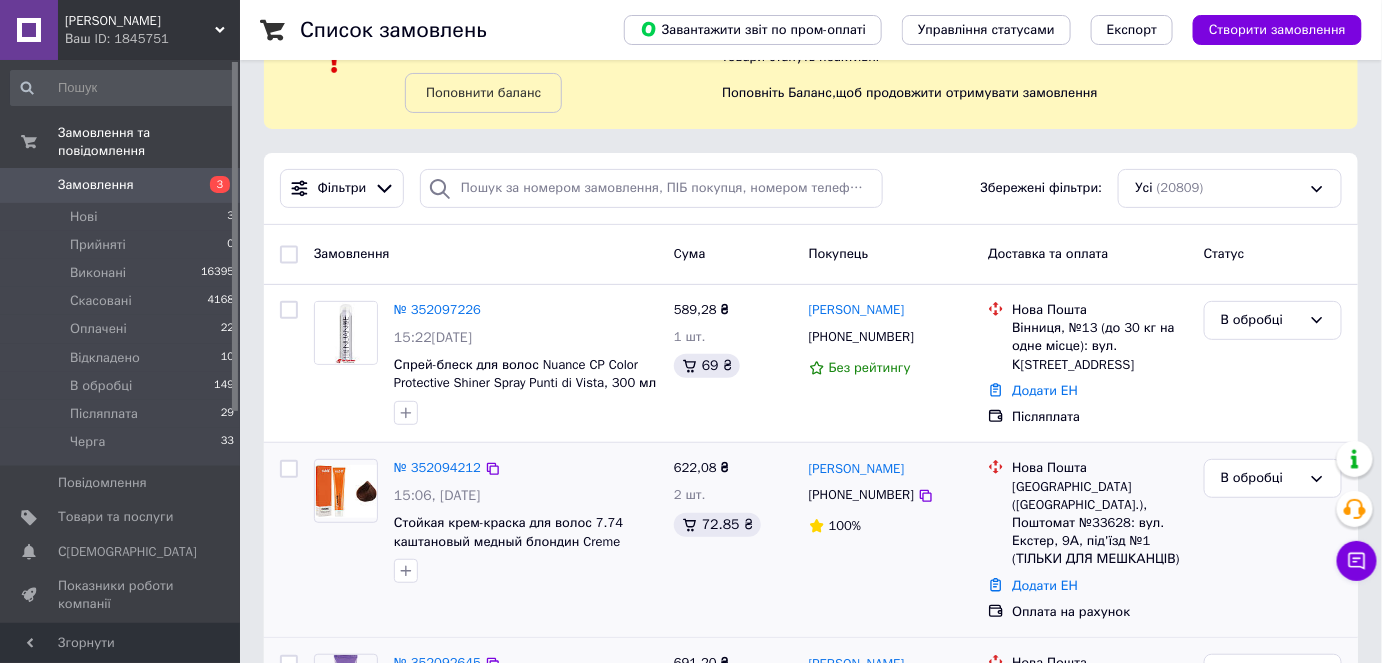 scroll, scrollTop: 90, scrollLeft: 0, axis: vertical 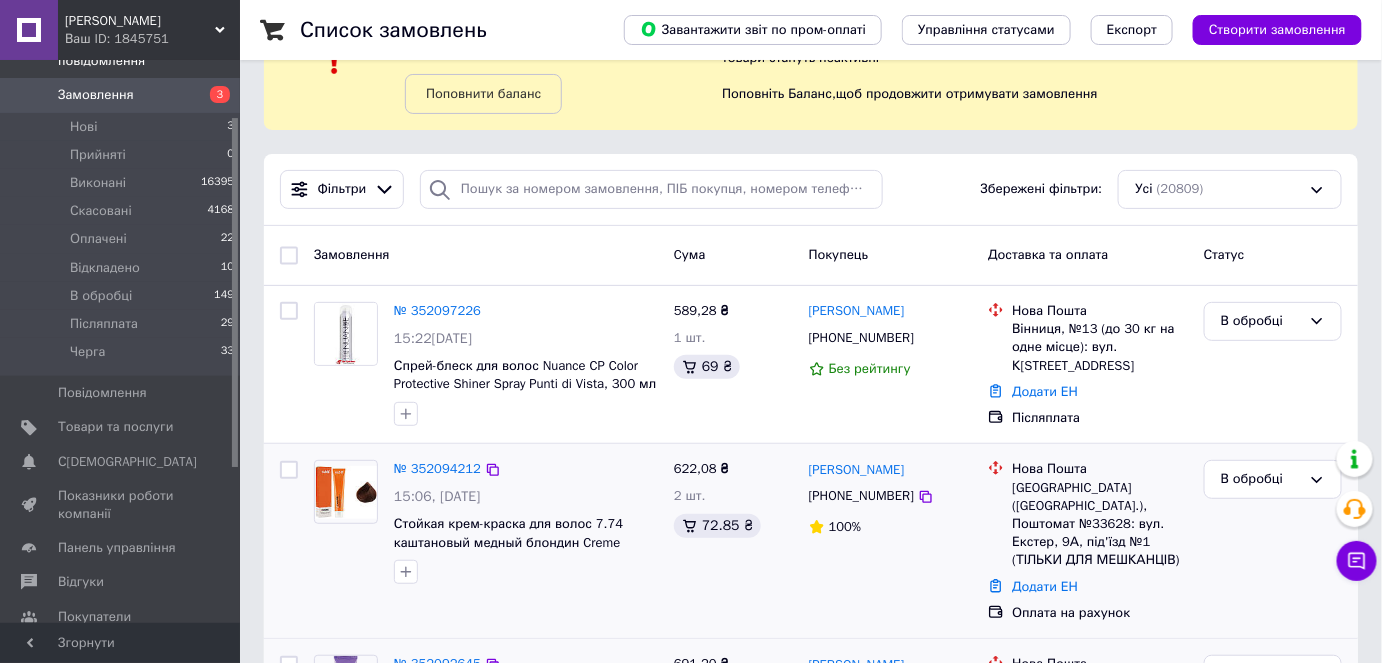 click on "Список замовлень   Завантажити звіт по пром-оплаті Управління статусами Експорт Створити замовлення -673.81 ₴ реальних коштів на балансі Поповнити баланс Через 4 дні товари стануть неактивні Поповніть Баланс ,  щоб продовжити отримувати замовлення Фільтри Збережені фільтри: Усі (20809) Замовлення Cума Покупець Доставка та оплата Статус № 352097226 15:22, 10.07.2025 Спрей-блеск для волос Nuance CP Color Protective Shiner Spray Punti di Vista, 300 мл 589,28 ₴ 1 шт. 69 ₴ Оксана Петрук +380680421285 Без рейтингу Нова Пошта Вінниця, №13 (до 30 кг на одне місце): вул. Київська, 134 Додати ЕН Післяплата В обробці 622,08 ₴ 1" at bounding box center [811, 9818] 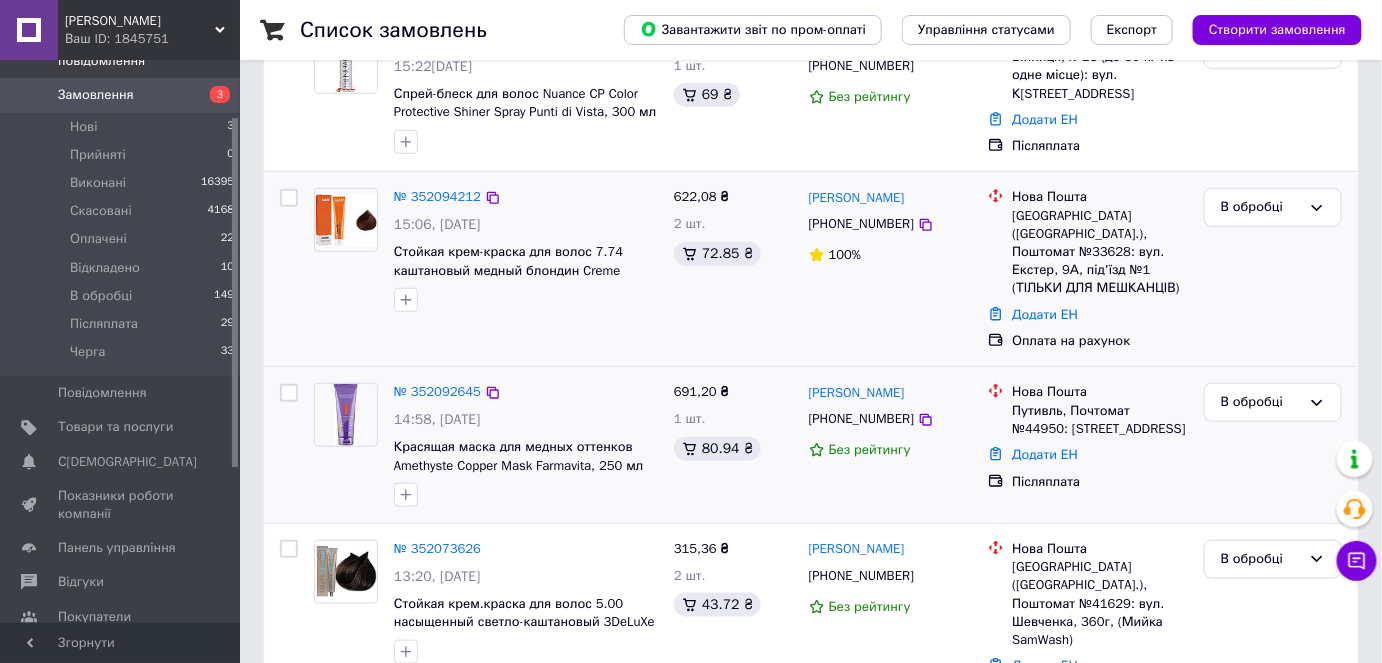 scroll, scrollTop: 363, scrollLeft: 0, axis: vertical 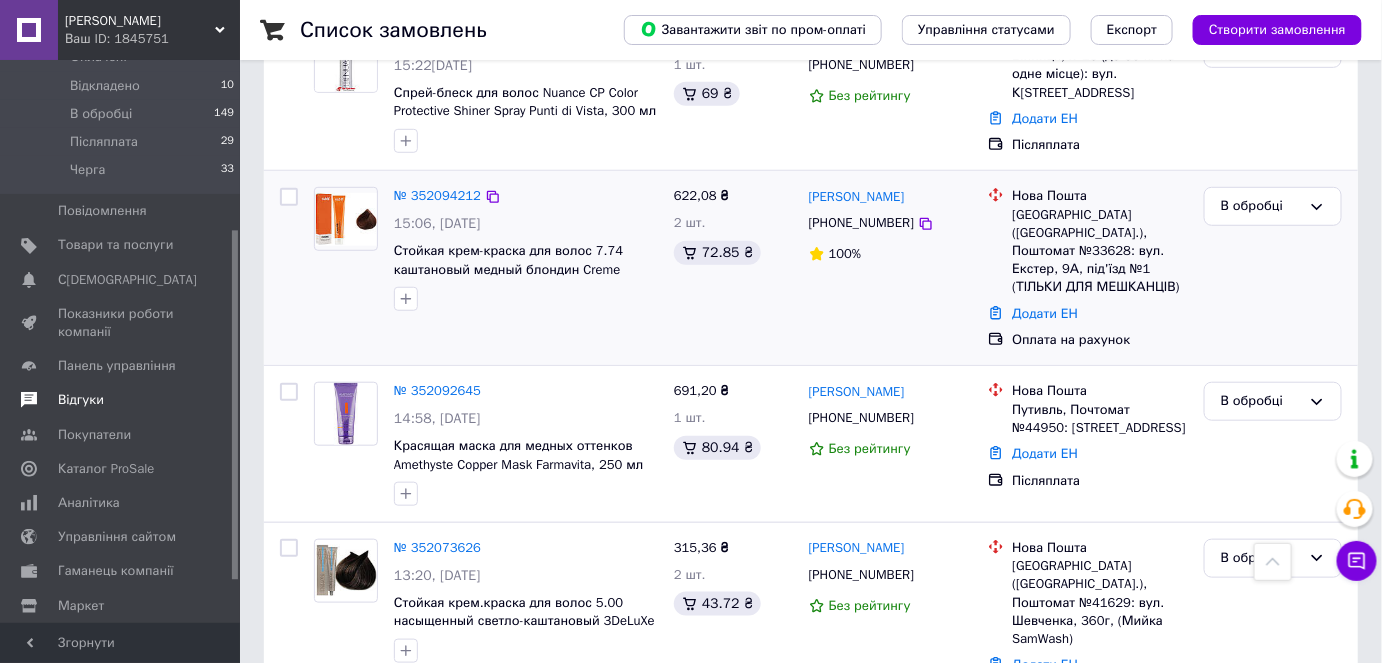 click on "Відгуки" at bounding box center (81, 400) 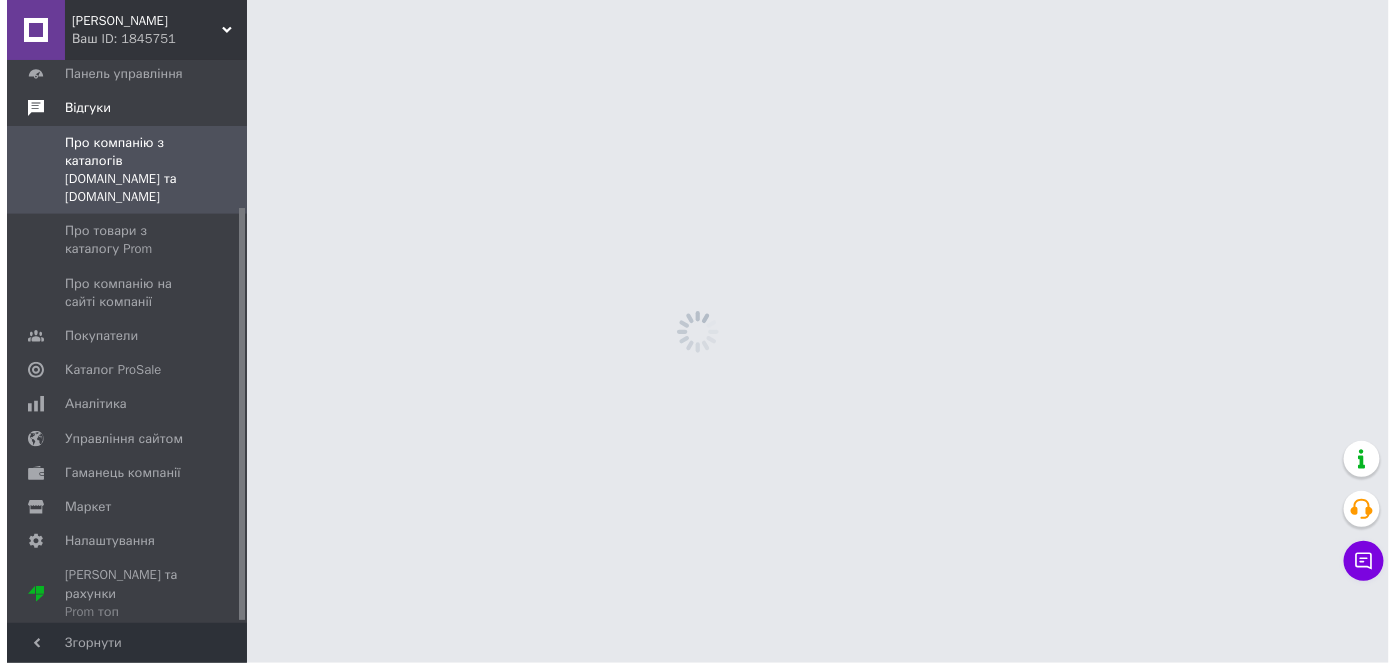 scroll, scrollTop: 0, scrollLeft: 0, axis: both 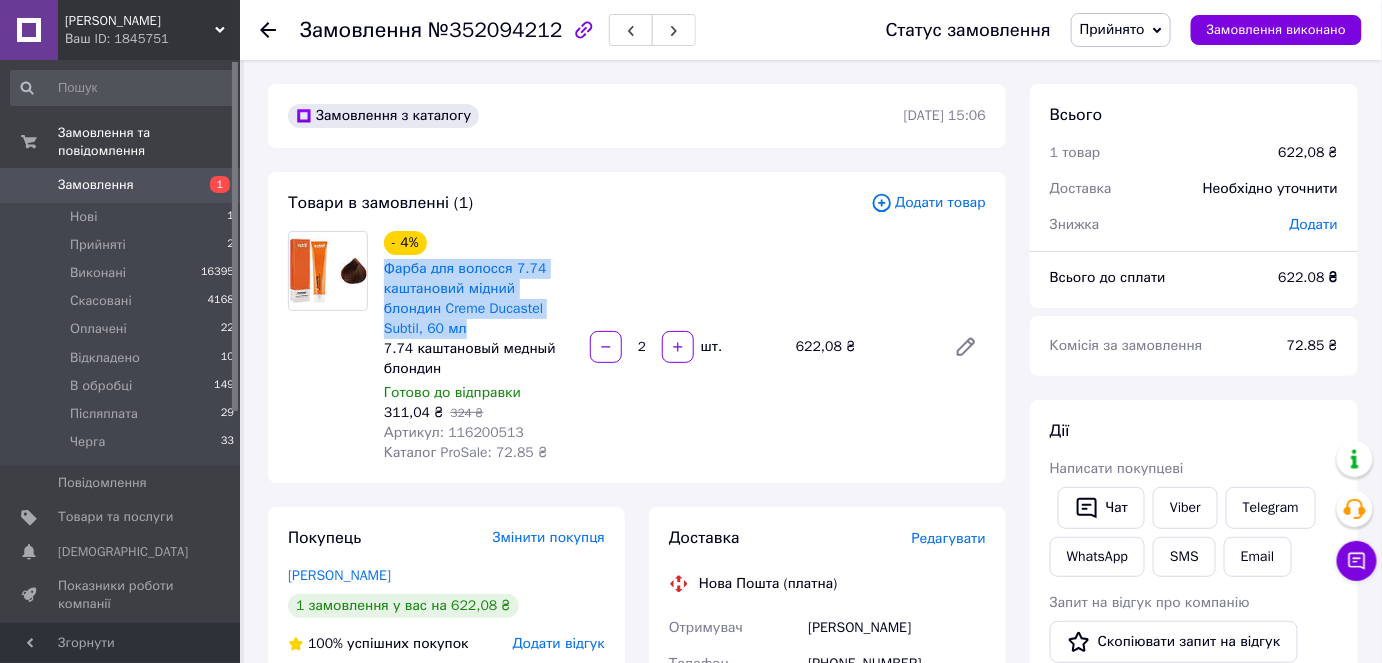 drag, startPoint x: 573, startPoint y: 313, endPoint x: 383, endPoint y: 264, distance: 196.21672 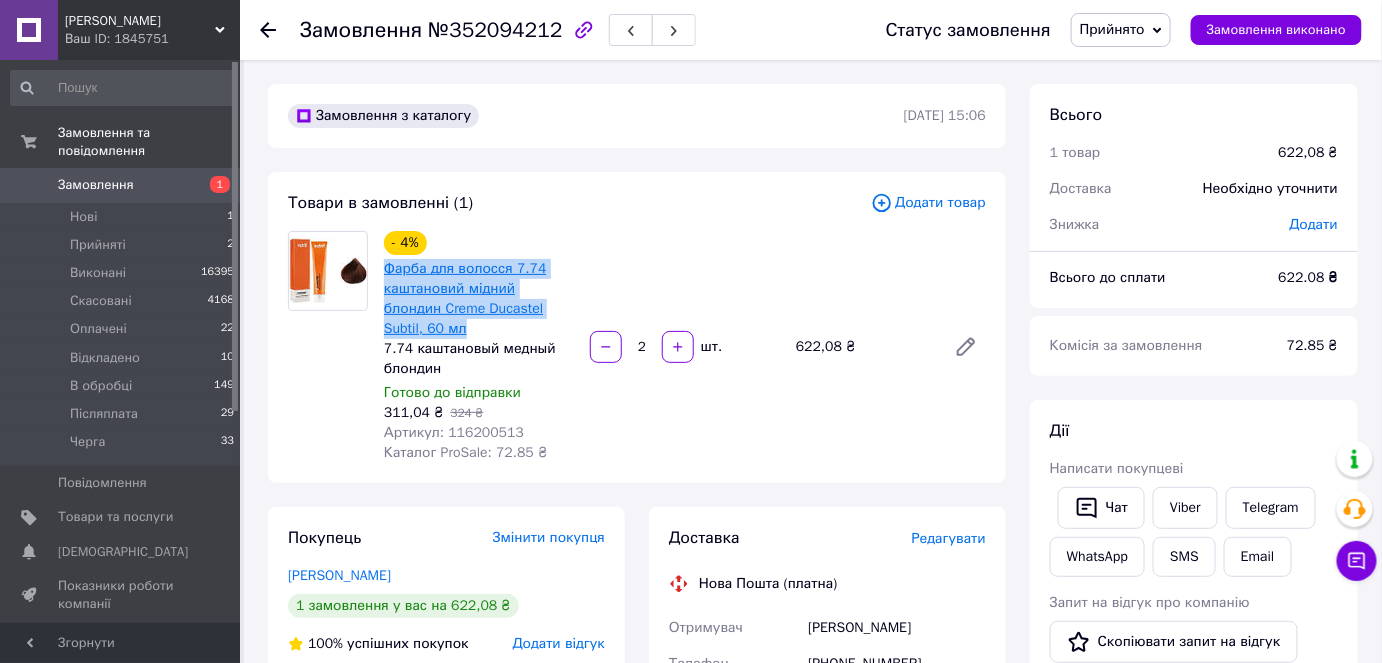 copy on "Фарба для волосся 7.74 каштановий мідний блондин Creme Ducastel Subtil, 60 мл" 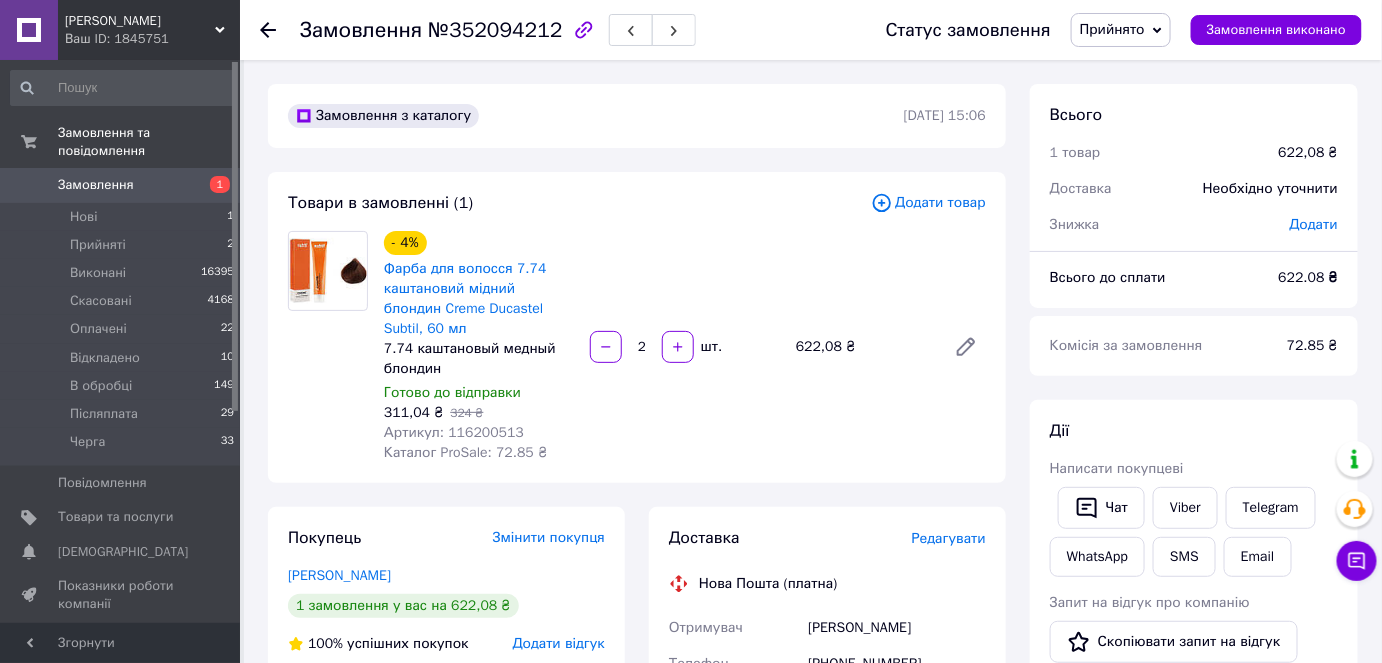 click on "Всього 1 товар 622,08 ₴ Доставка Необхідно уточнити Знижка Додати Всього до сплати 622.08 ₴ Комісія за замовлення 72.85 ₴ Дії Написати покупцеві   Чат Viber Telegram WhatsApp SMS Email Запит на відгук про компанію   Скопіювати запит на відгук У вас є 30 днів, щоб відправити запит на відгук покупцеві, скопіювавши посилання.   Видати чек   Завантажити PDF   Друк PDF   Дублювати замовлення Мітки Особисті нотатки, які бачите лише ви. З їх допомогою можна фільтрувати замовлення Примітки Залишилося 300 символів Очистити Зберегти" at bounding box center (1194, 757) 